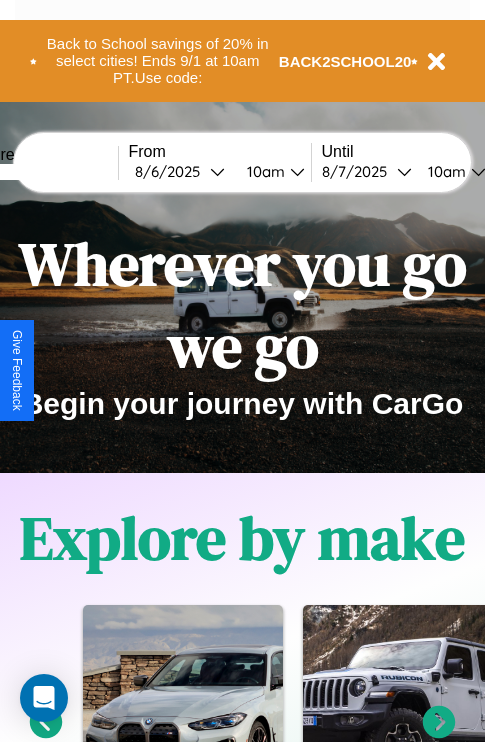 scroll, scrollTop: 308, scrollLeft: 0, axis: vertical 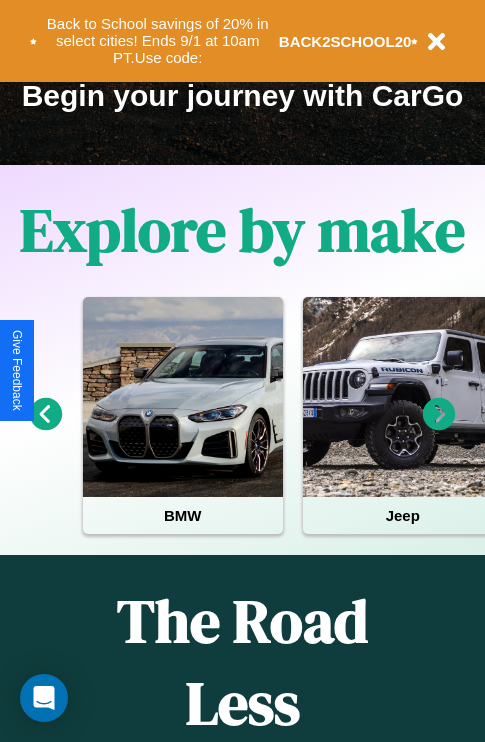 click 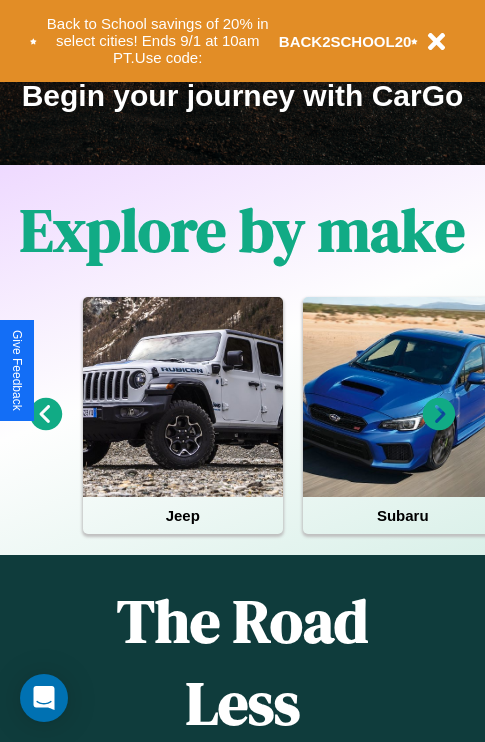 click 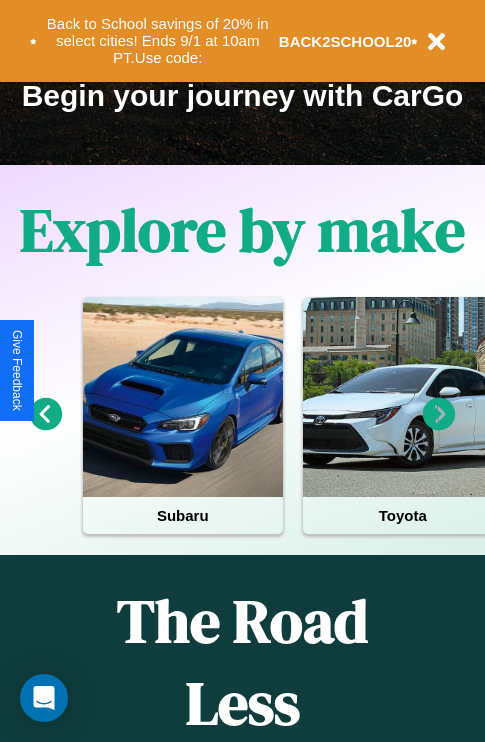 click 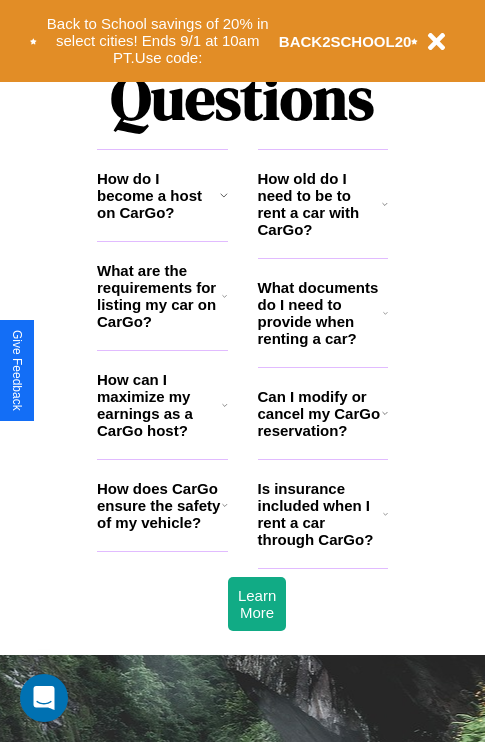 scroll, scrollTop: 2423, scrollLeft: 0, axis: vertical 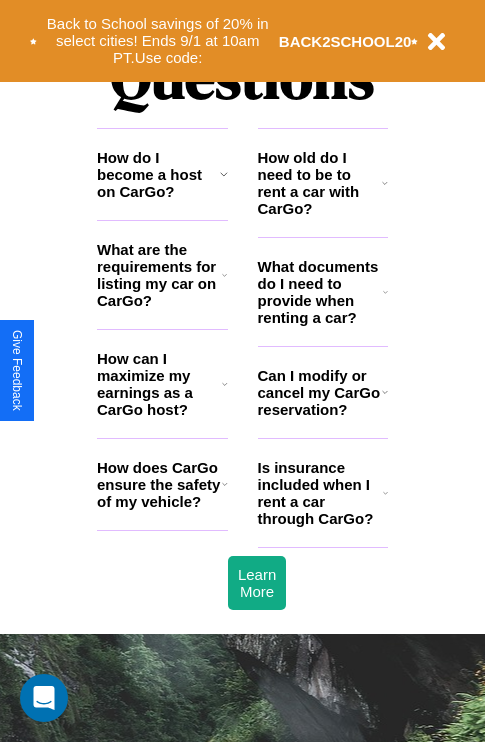 click 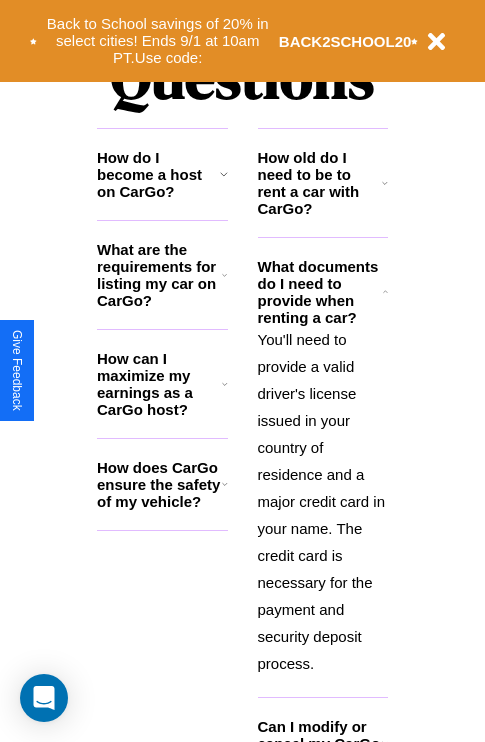 click 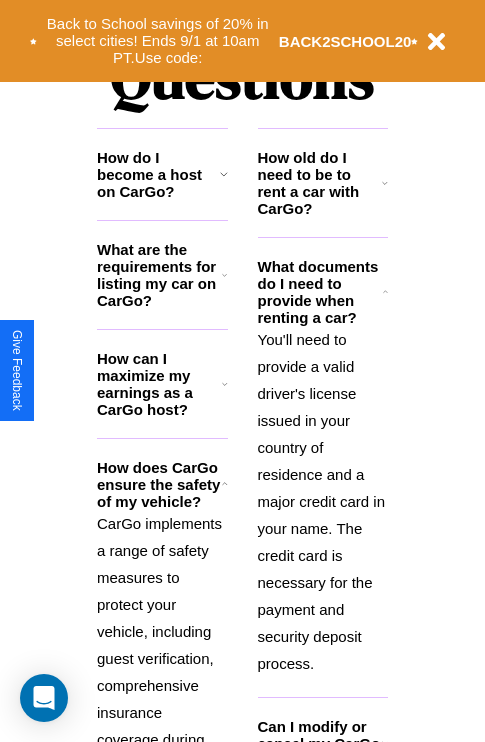 click on "How do I become a host on CarGo?" at bounding box center (158, 174) 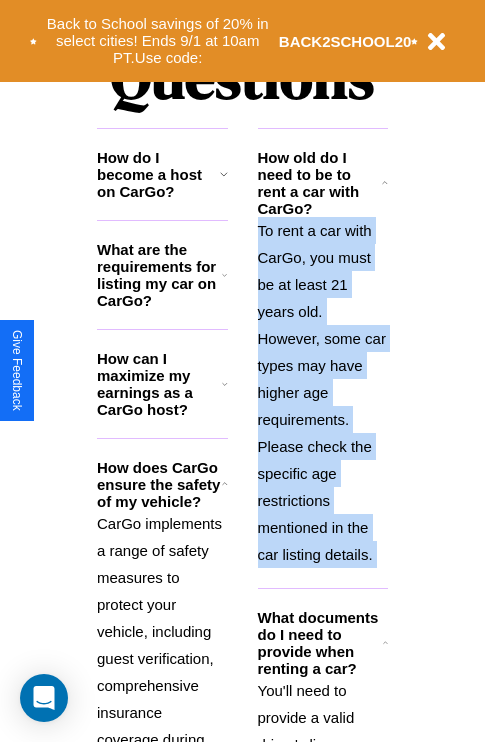 scroll, scrollTop: 2964, scrollLeft: 0, axis: vertical 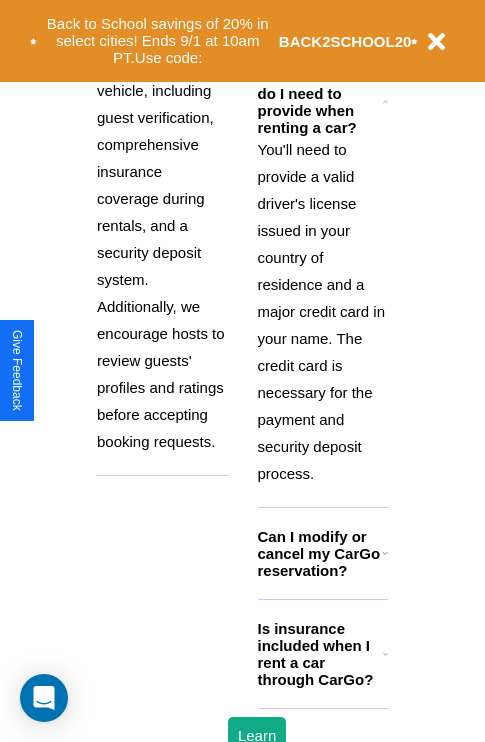 click on "Is insurance included when I rent a car through CarGo?" at bounding box center [320, 654] 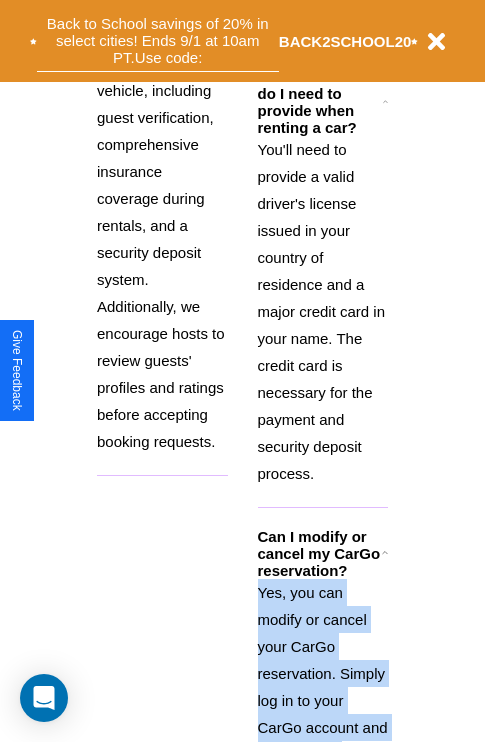 click on "Back to School savings of 20% in select cities! Ends 9/1 at 10am PT.  Use code:" at bounding box center [158, 41] 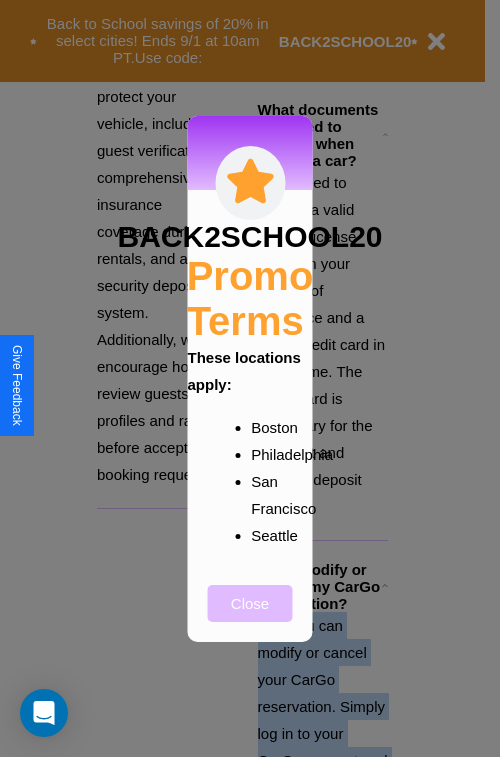 click on "Close" at bounding box center [250, 603] 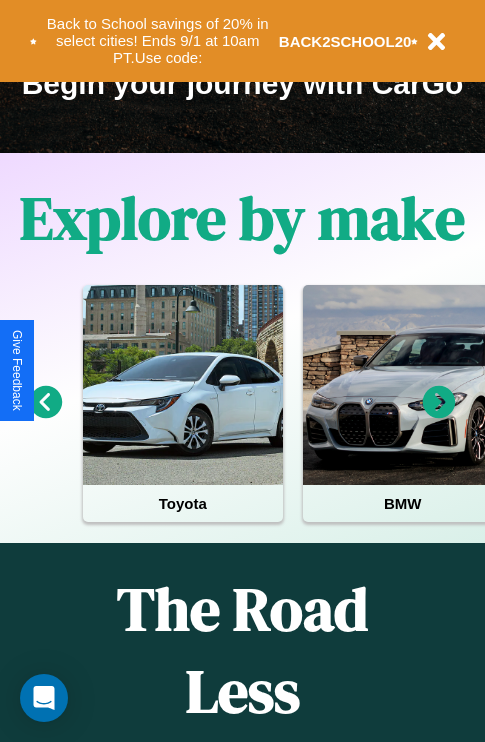 scroll, scrollTop: 308, scrollLeft: 0, axis: vertical 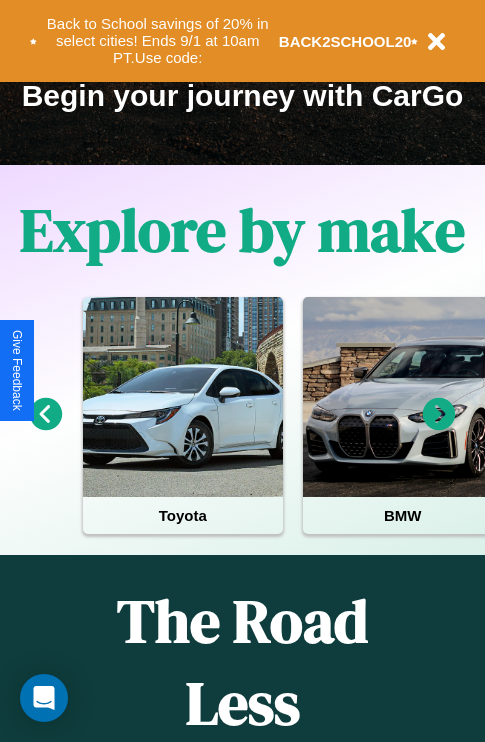 click 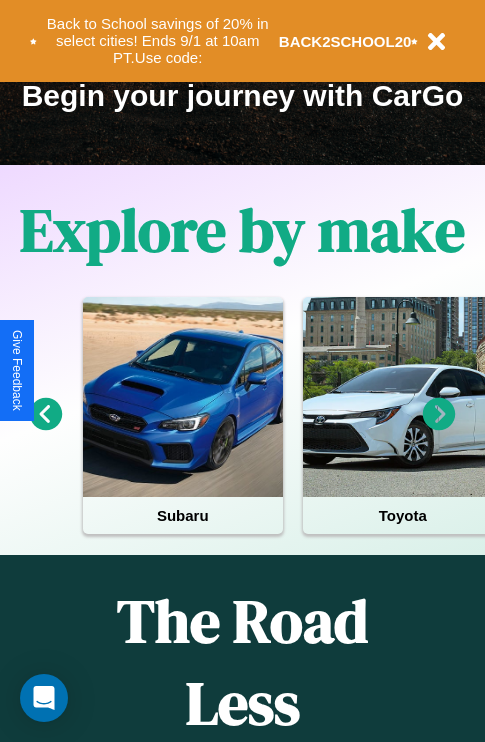 click 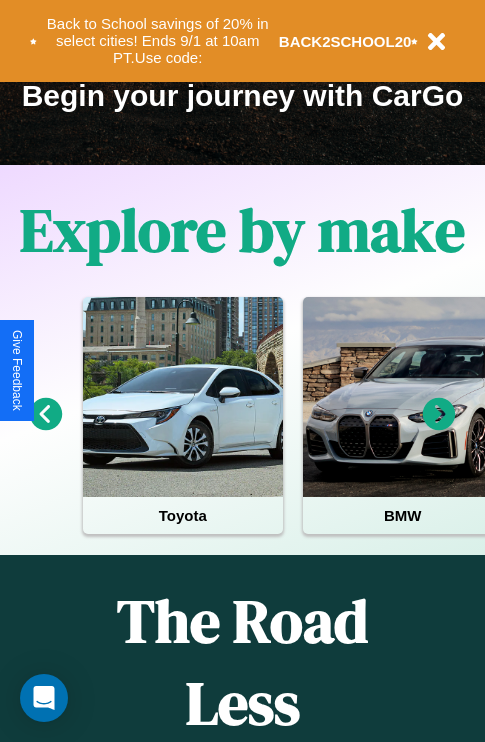 click 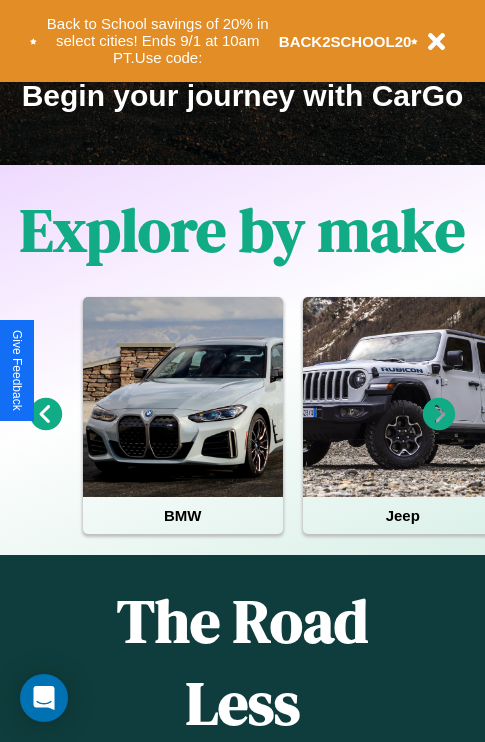 click 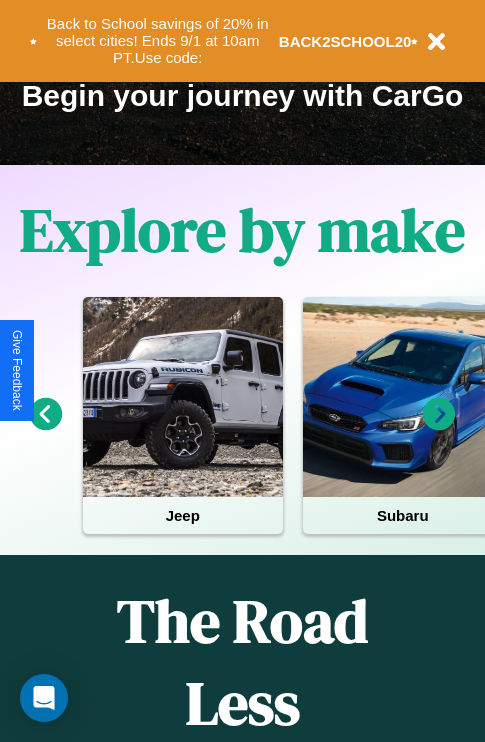 click 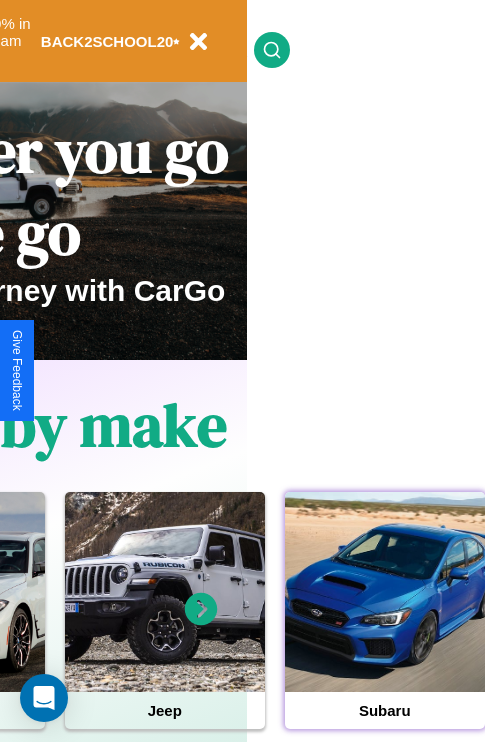 click at bounding box center (385, 592) 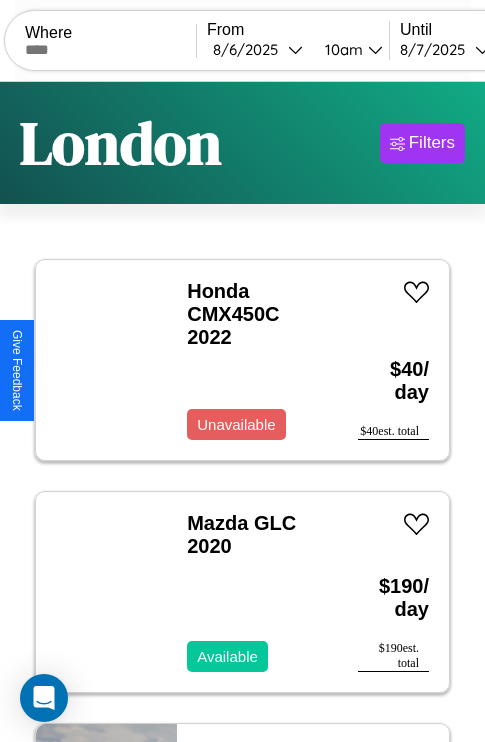 scroll, scrollTop: 95, scrollLeft: 0, axis: vertical 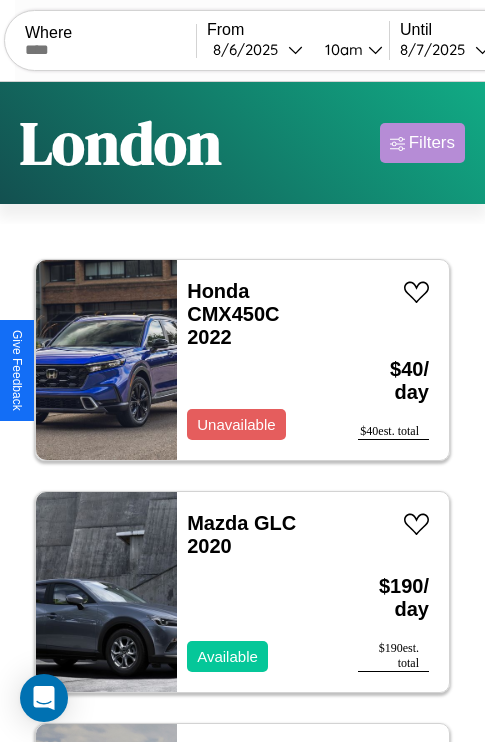 click on "Filters" at bounding box center (432, 143) 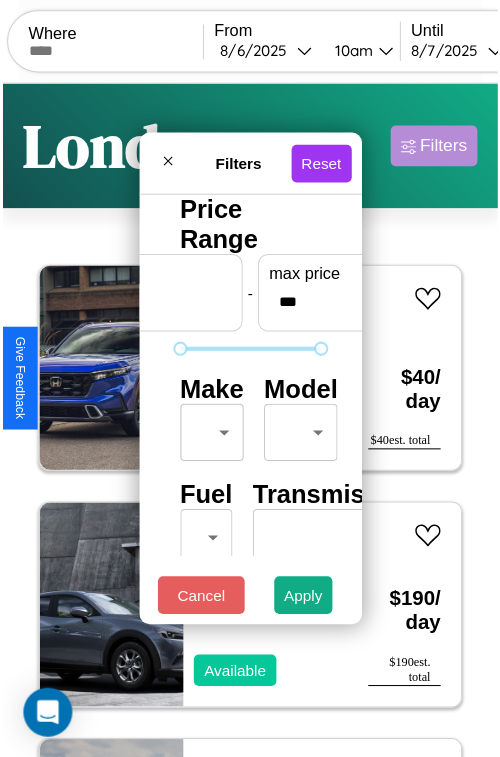 scroll, scrollTop: 59, scrollLeft: 0, axis: vertical 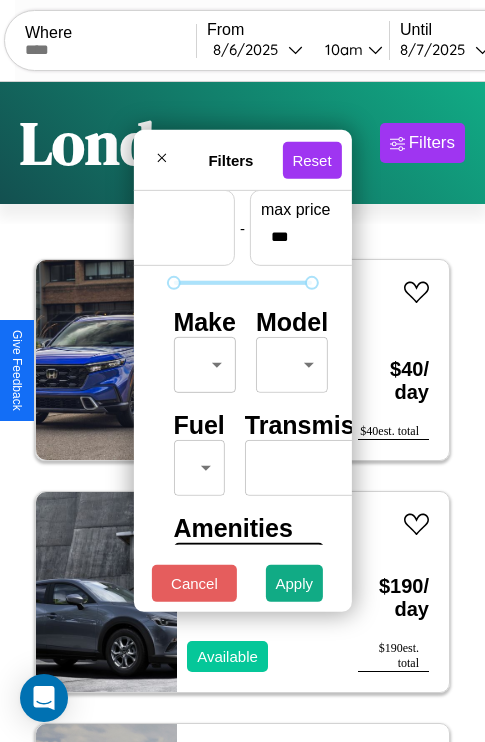 click on "CarGo Where From [DATE] [TIME] Until [DATE] [TIME] Become a Host Login Sign Up [CITY] Filters 34  cars in this area These cars can be picked up in this city. Honda   CMX450C   2022 Unavailable $ 40  / day $ 40  est. total Mazda   GLC   2020 Available $ 190  / day $ 190  est. total BMW   X3   2022 Available $ 180  / day $ 180  est. total Land Rover   Discovery Sport   2018 Available $ 200  / day $ 200  est. total Hyundai   Hyundai Translead Trailers   2022 Available $ 100  / day $ 100  est. total GMC   C5   2019 Available $ 30  / day $ 30  est. total Chrysler   Viper   2021 Available $ 50  / day $ 50  est. total Alfa Romeo   Giulia (952)   2016 Available $ 120  / day $ 120  est. total BMW   730i   2014 Unavailable $ 200  / day $ 200  est. total Land Rover   Range Rover Velar   2016 Available $ 180  / day $ 180  est. total Nissan   Stanza Wagon   2023 Available $ 160  / day $ 160  est. total Aston Martin   Lagonda   2019 Available $ 200  / day $ 200  est. total Buick   Rendezvous   2018 Available $ 90 $" at bounding box center [242, 412] 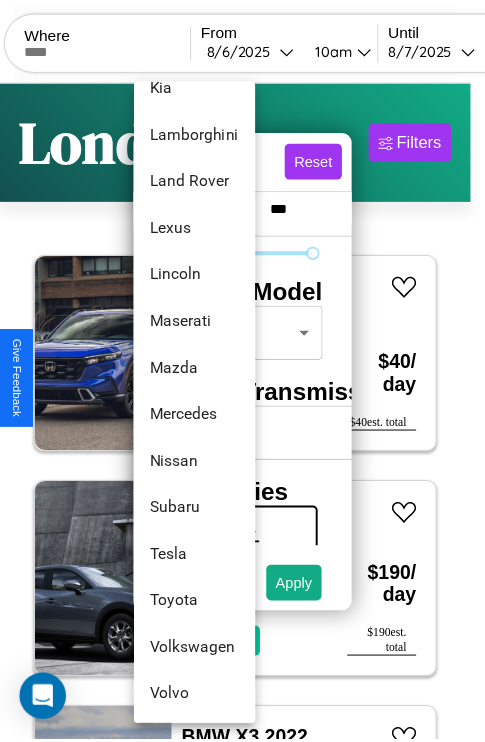 scroll, scrollTop: 1083, scrollLeft: 0, axis: vertical 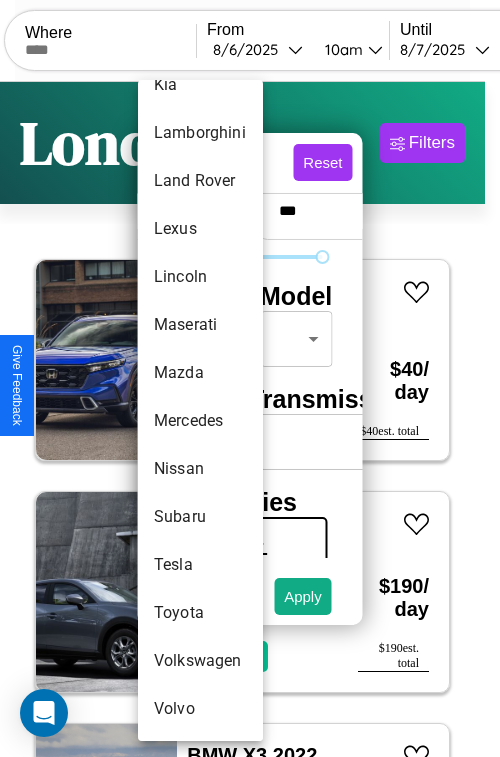 click on "Volkswagen" at bounding box center (200, 661) 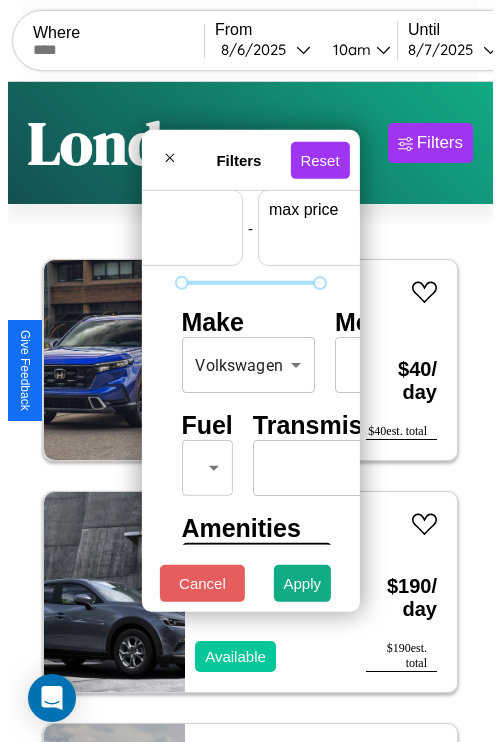 scroll, scrollTop: 59, scrollLeft: 124, axis: both 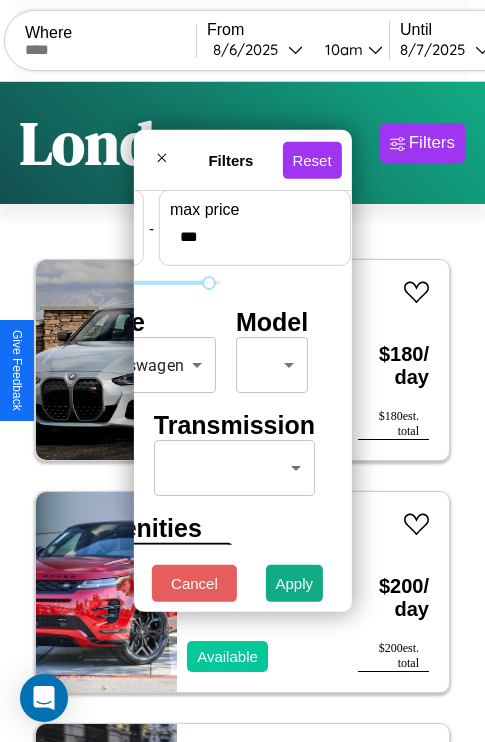 type on "***" 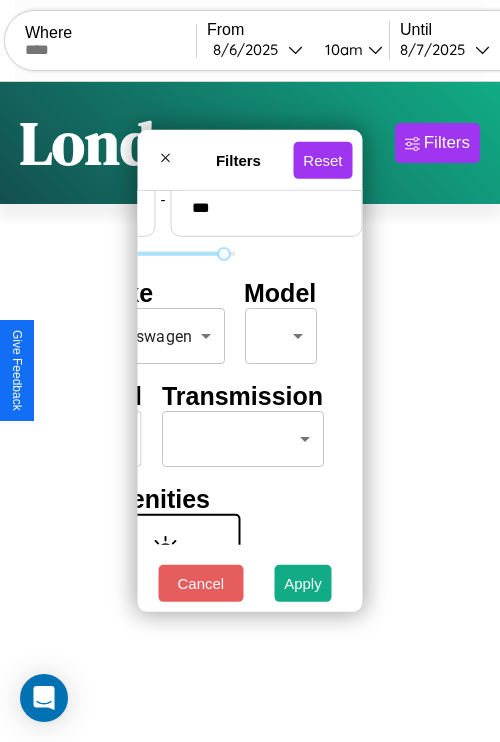 scroll, scrollTop: 59, scrollLeft: 0, axis: vertical 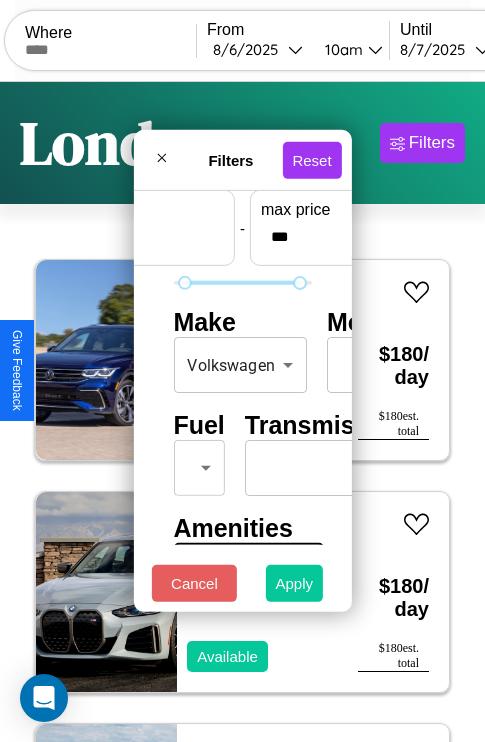 type on "**" 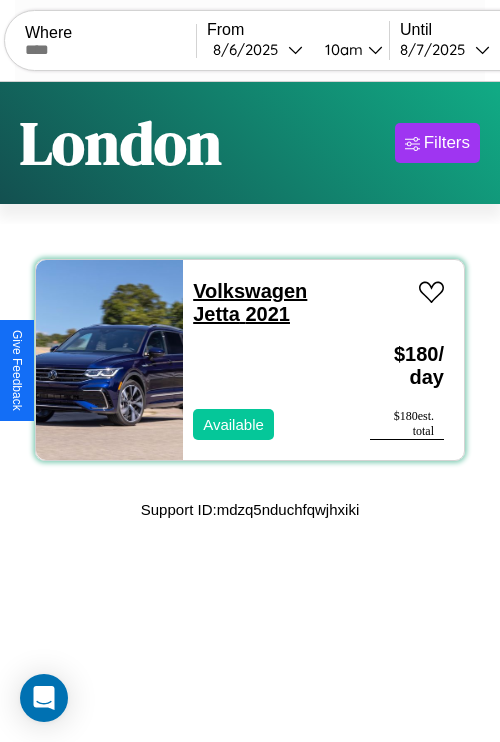 click on "Volkswagen   Jetta   2021" at bounding box center [250, 302] 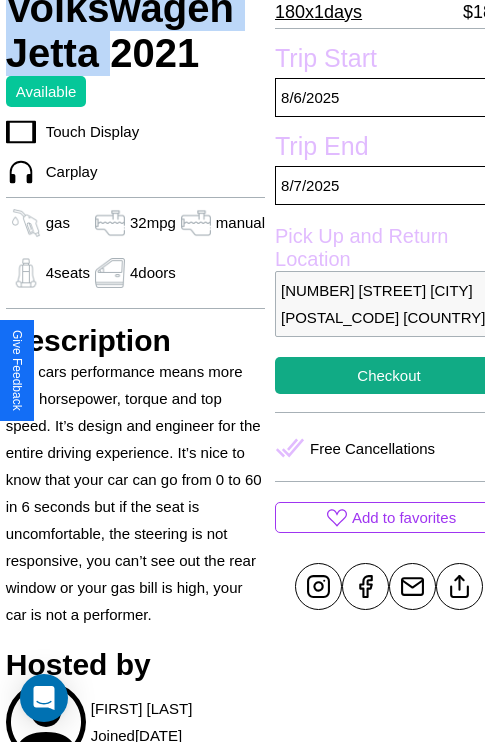 scroll, scrollTop: 498, scrollLeft: 68, axis: both 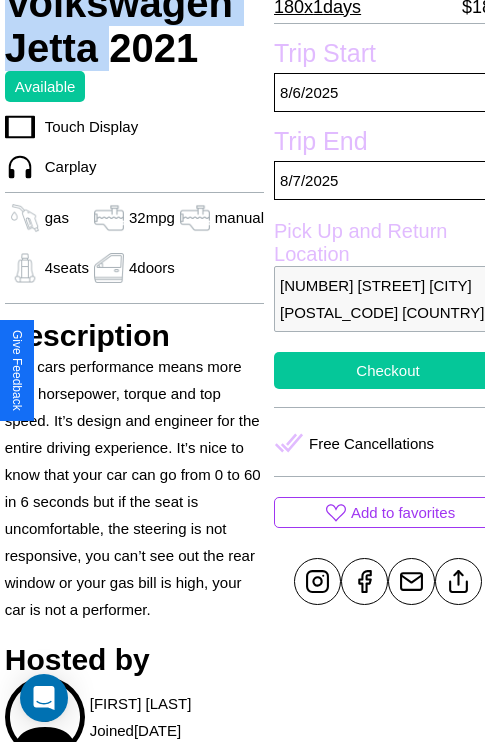 click on "Checkout" at bounding box center (388, 370) 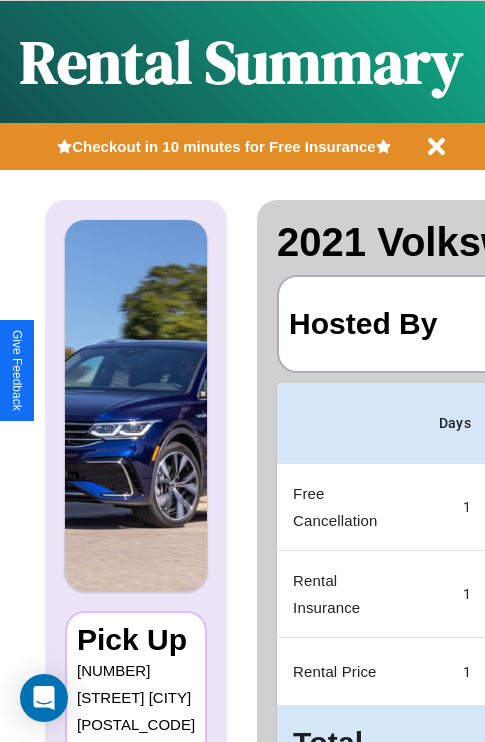 scroll, scrollTop: 0, scrollLeft: 378, axis: horizontal 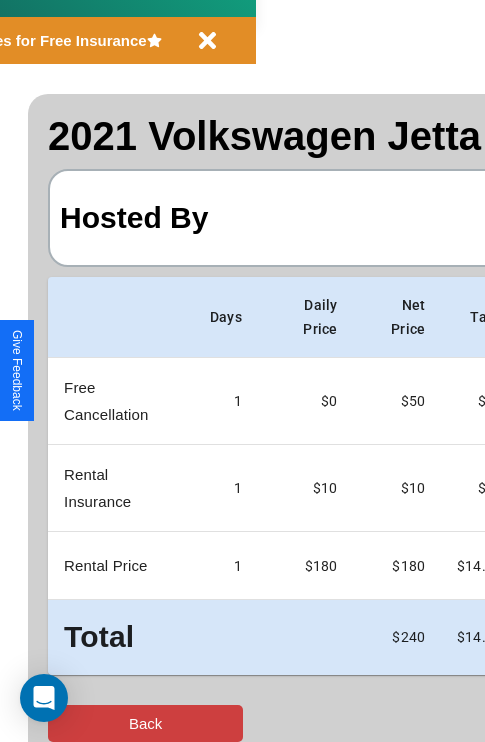 click on "Back" at bounding box center (145, 723) 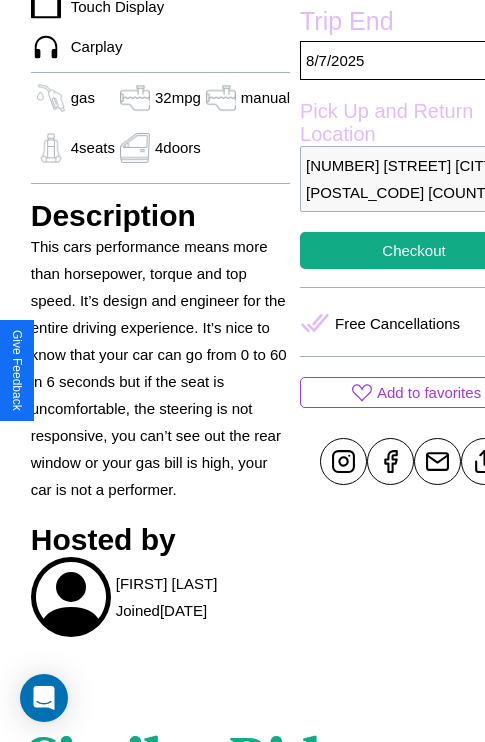 scroll, scrollTop: 709, scrollLeft: 48, axis: both 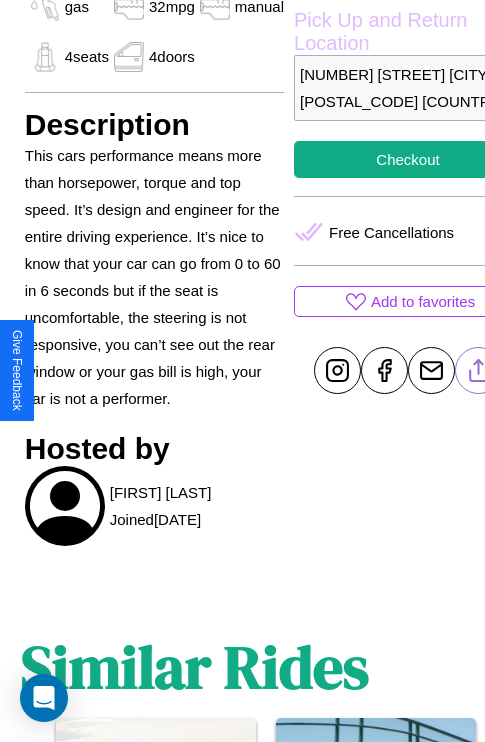 click 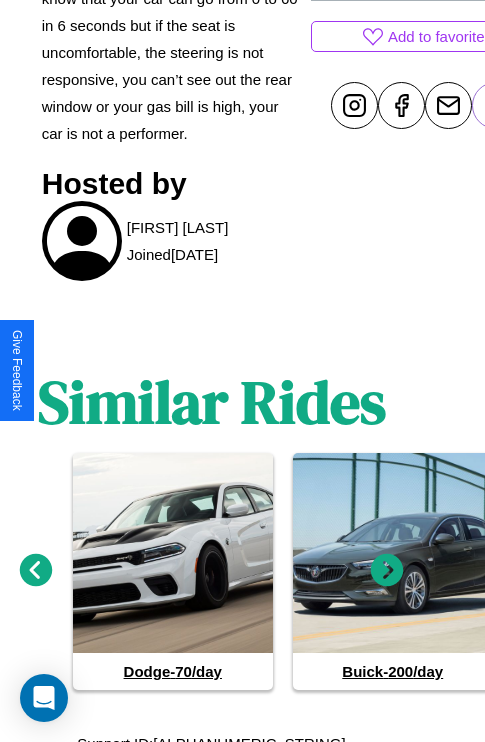scroll, scrollTop: 989, scrollLeft: 30, axis: both 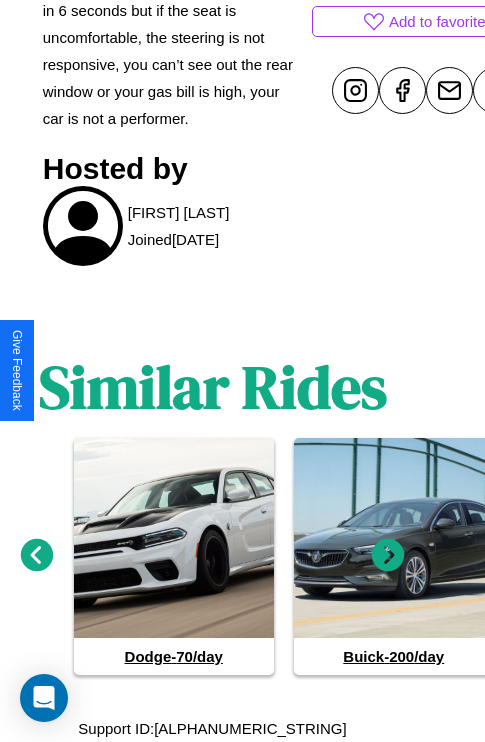 click 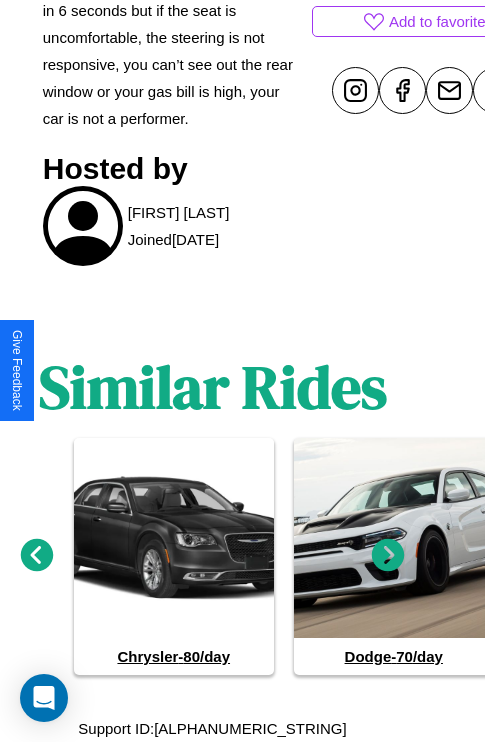 click 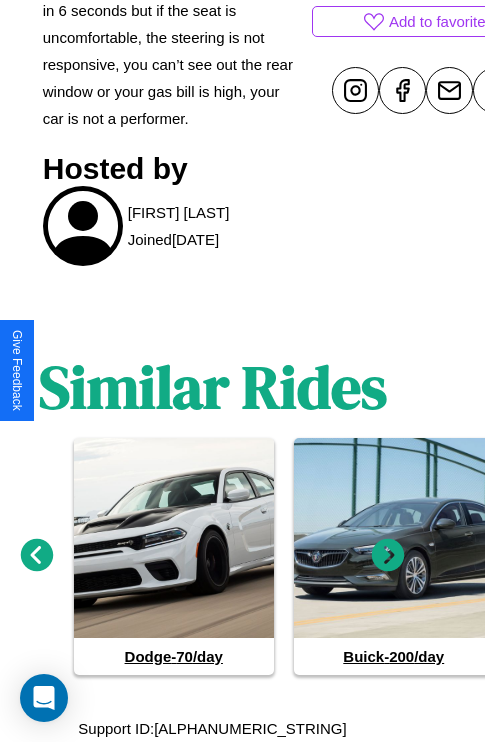 click 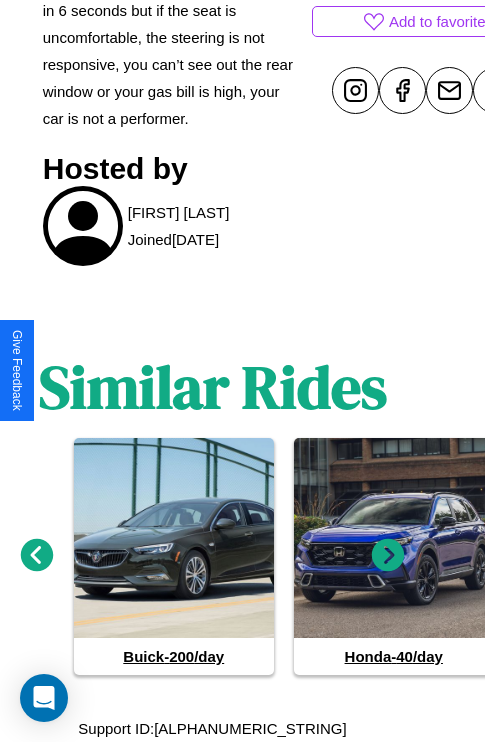 click 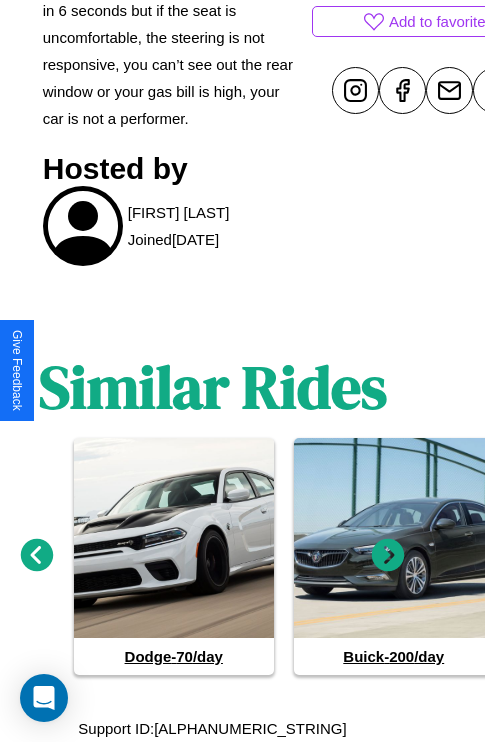 click 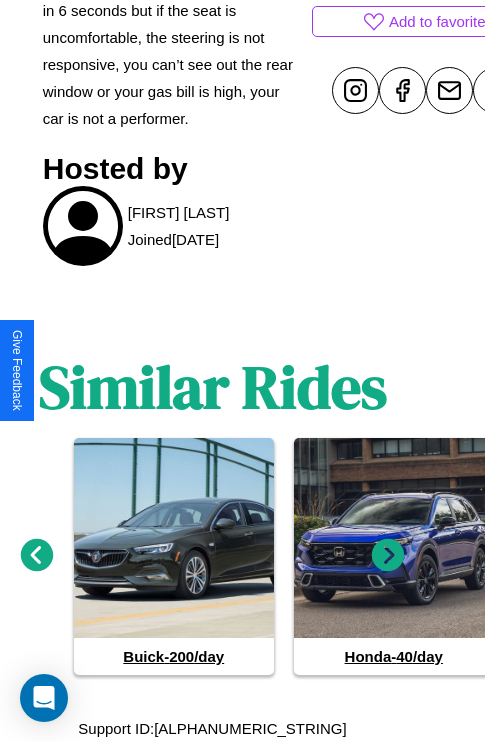 click 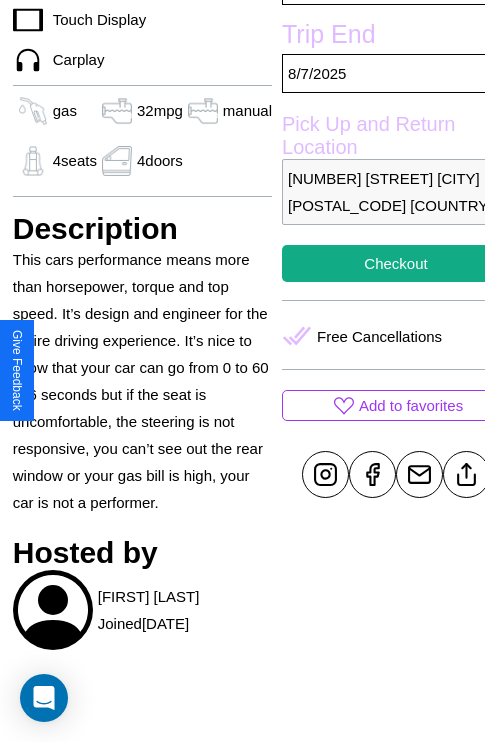 scroll, scrollTop: 498, scrollLeft: 68, axis: both 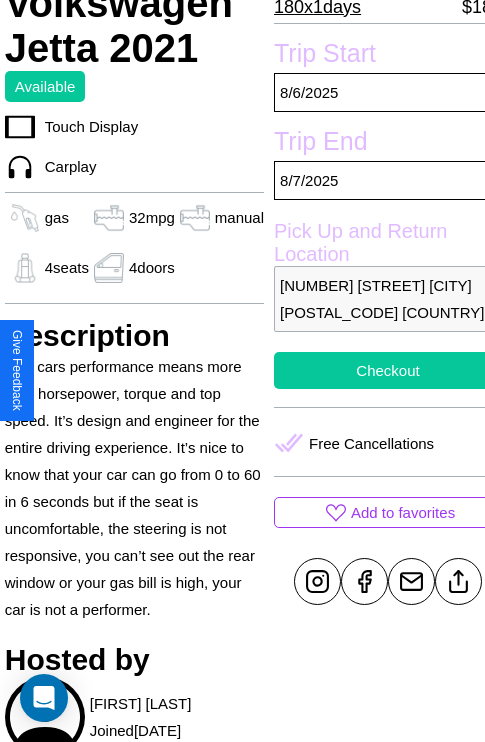 click on "Checkout" at bounding box center [388, 370] 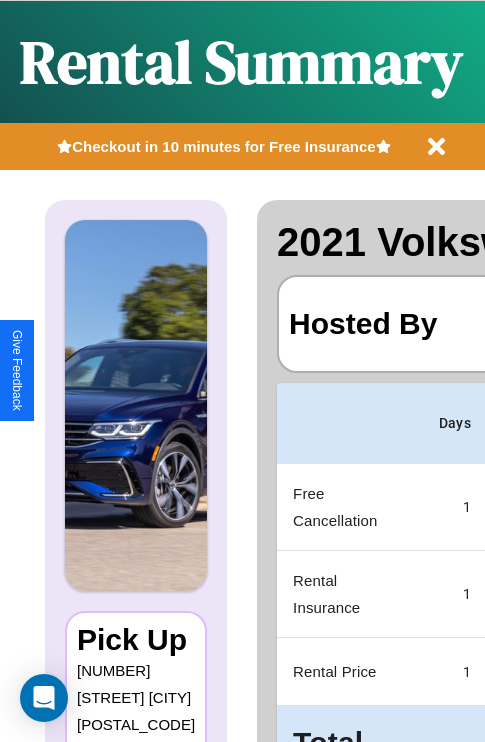 scroll, scrollTop: 0, scrollLeft: 378, axis: horizontal 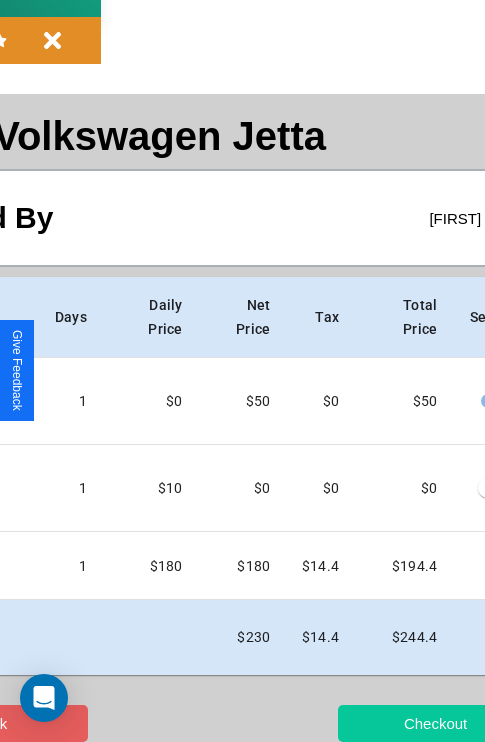 click on "Checkout" at bounding box center (435, 723) 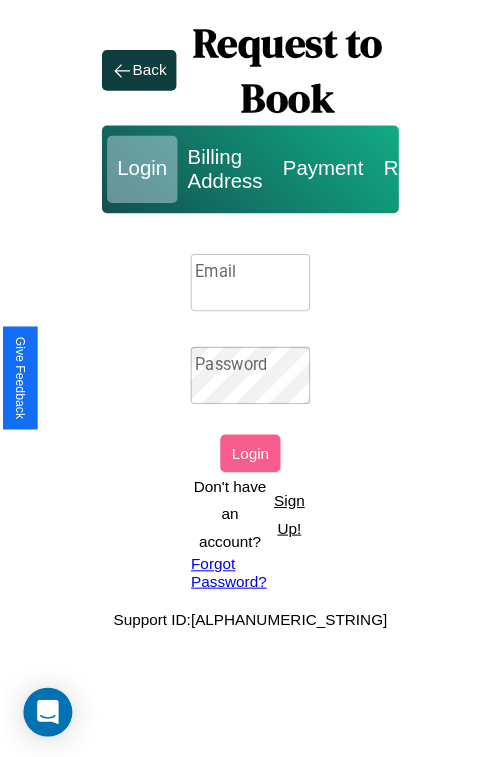 scroll, scrollTop: 0, scrollLeft: 0, axis: both 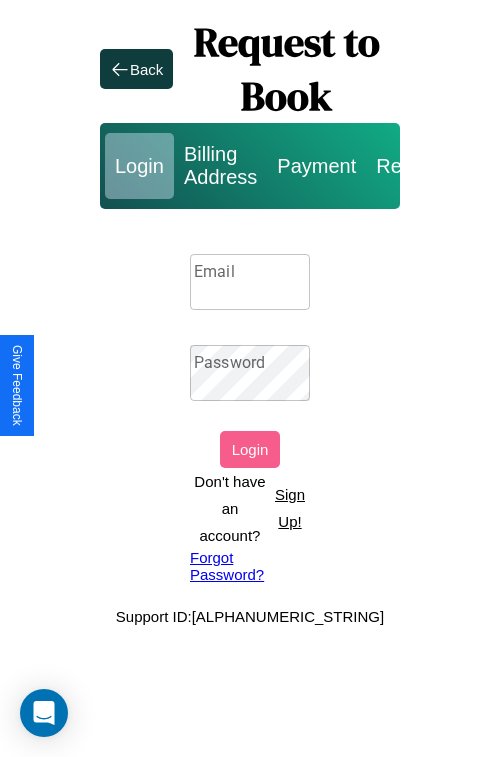 click on "Email" at bounding box center (250, 282) 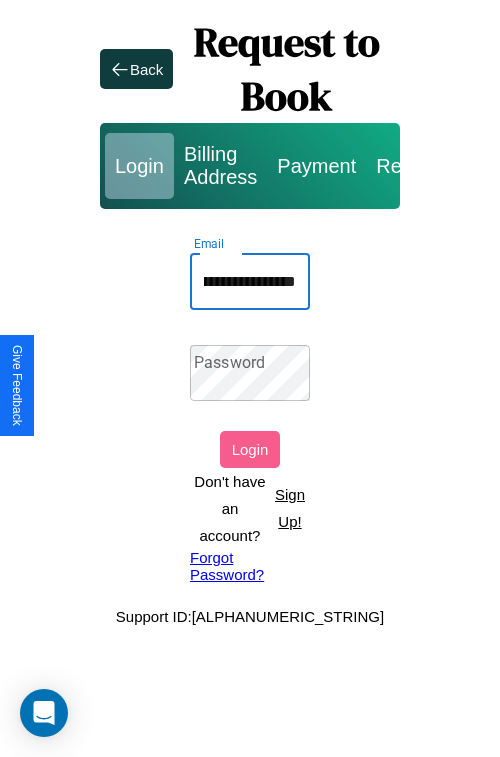scroll, scrollTop: 0, scrollLeft: 124, axis: horizontal 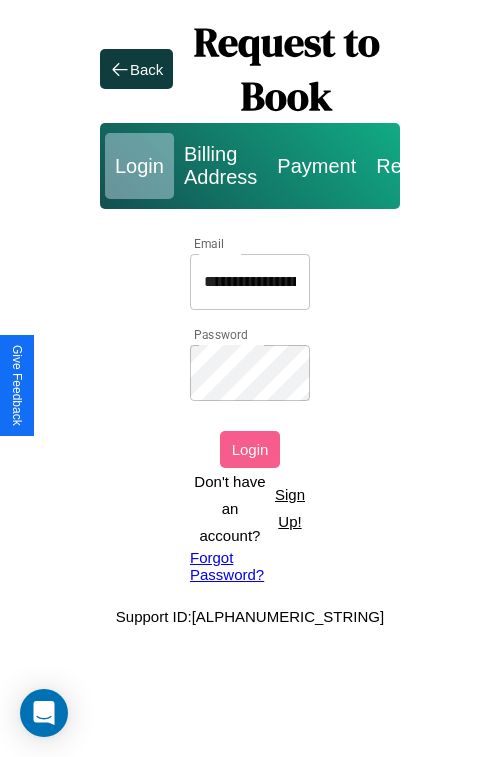 click on "Login" at bounding box center [250, 449] 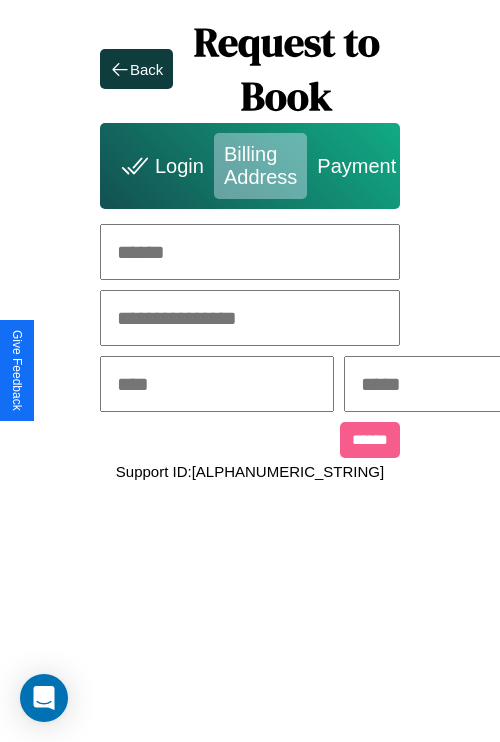 click at bounding box center [250, 252] 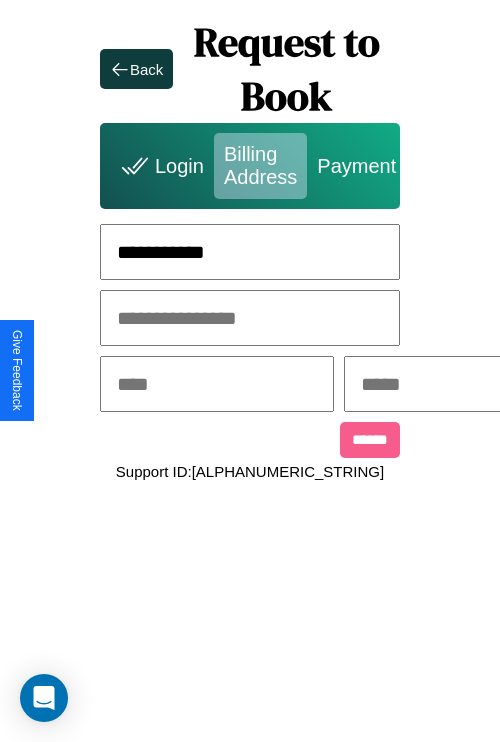 type on "**********" 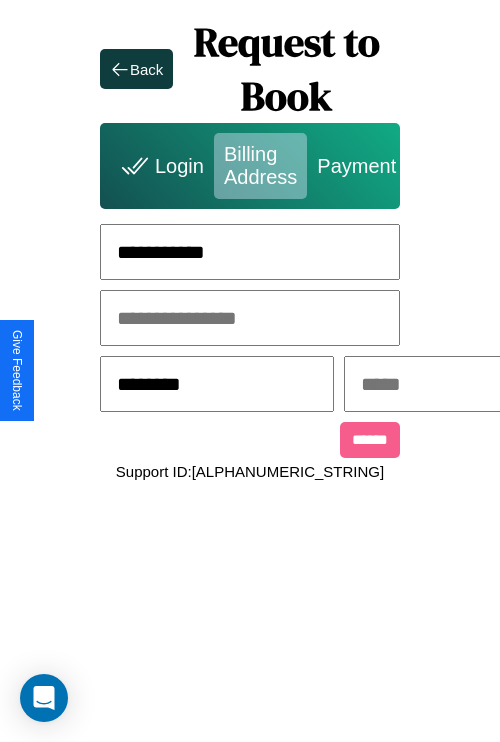 type on "********" 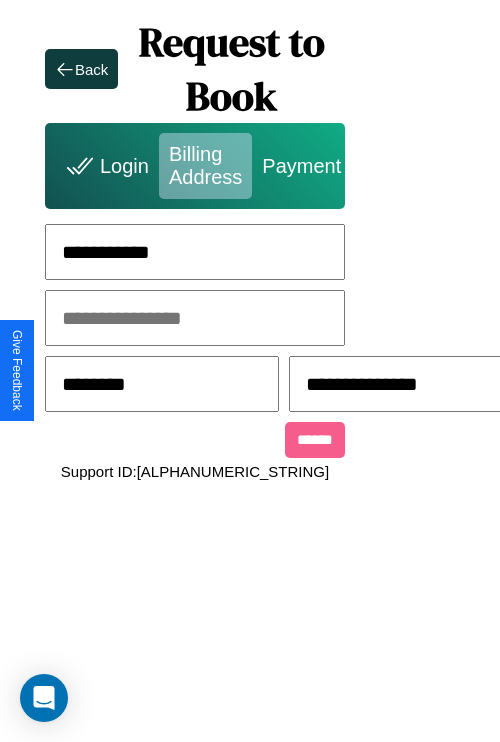 scroll, scrollTop: 0, scrollLeft: 517, axis: horizontal 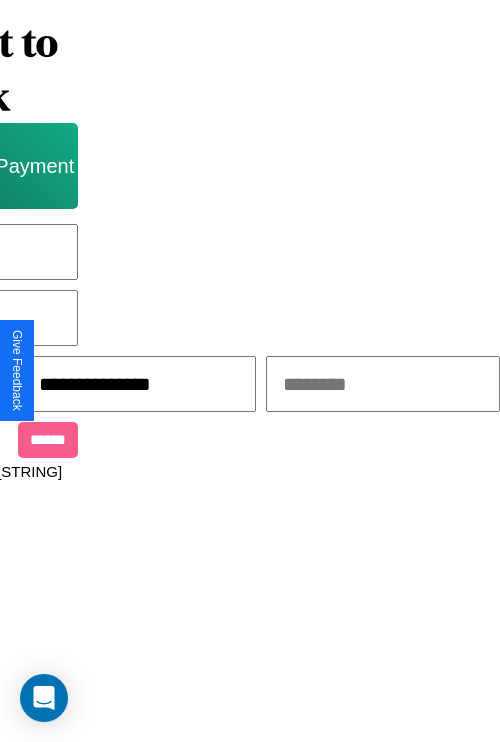 type on "**********" 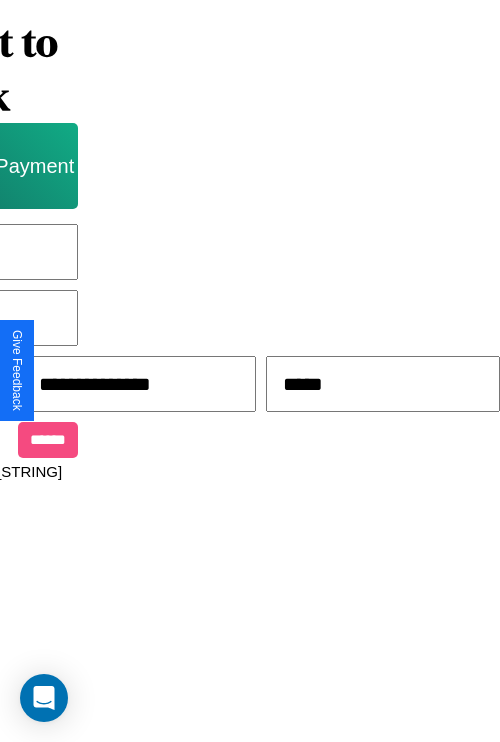 type on "*****" 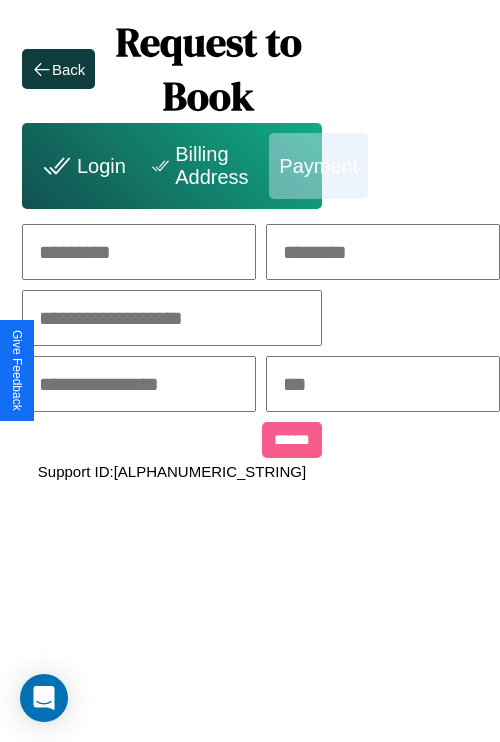click at bounding box center [139, 252] 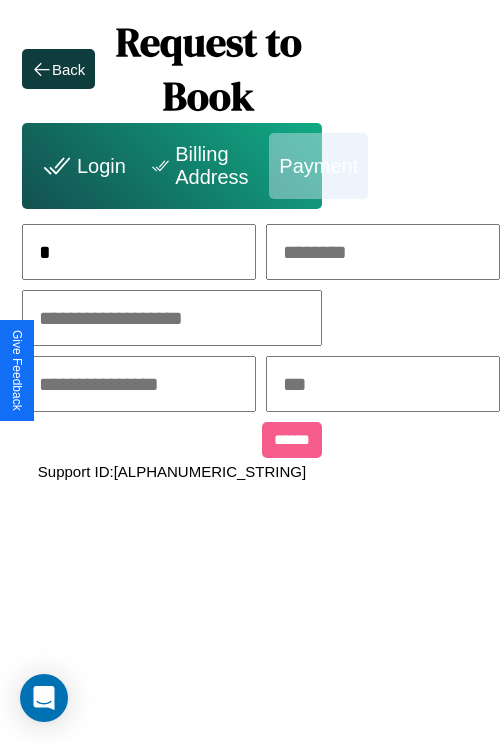 scroll, scrollTop: 0, scrollLeft: 130, axis: horizontal 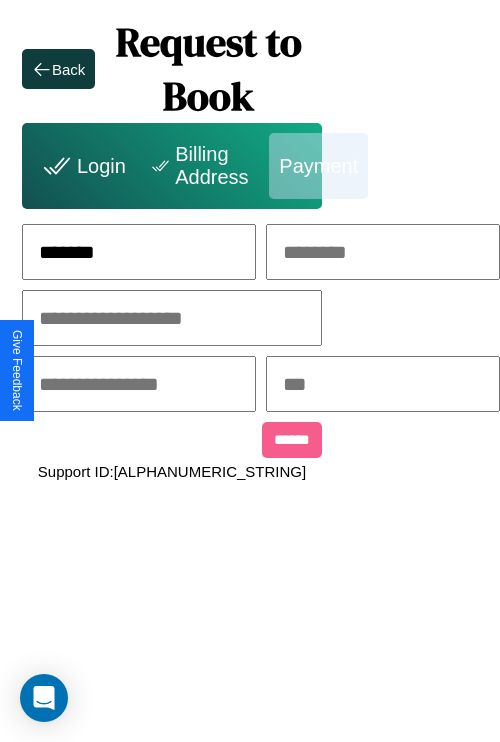 type on "*******" 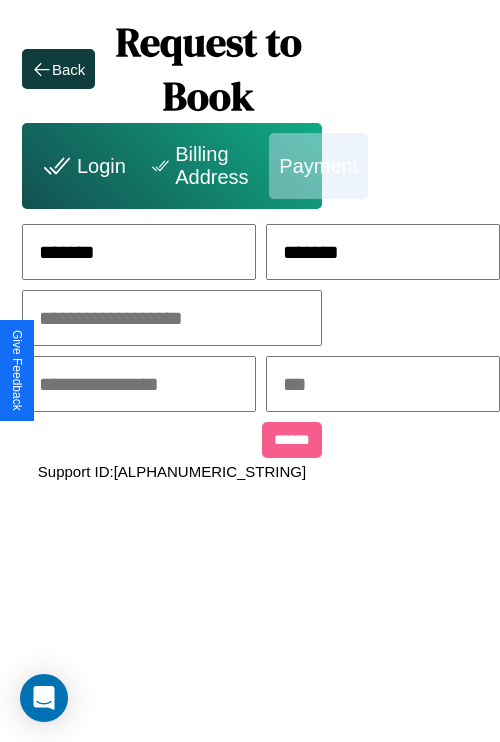 type on "*******" 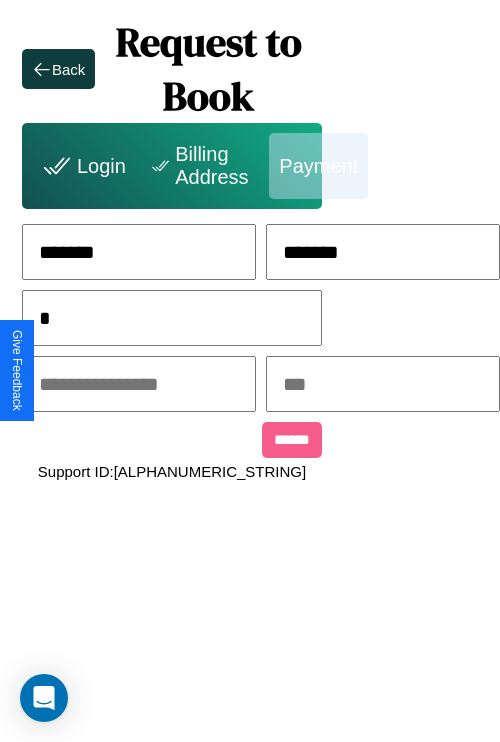 scroll, scrollTop: 0, scrollLeft: 128, axis: horizontal 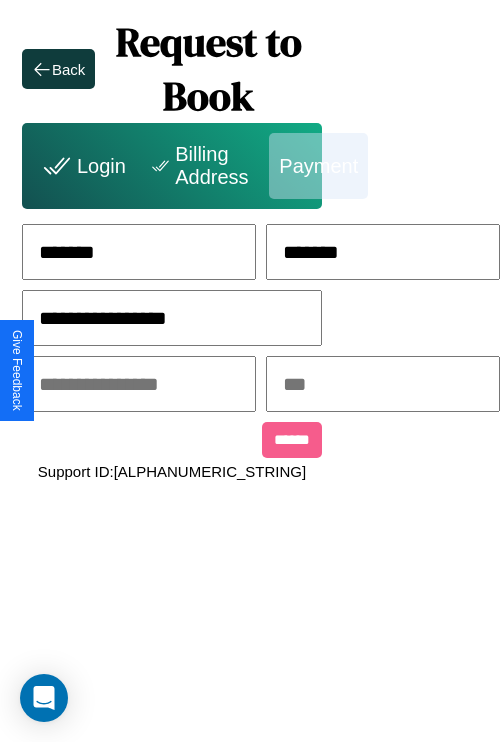 type on "**********" 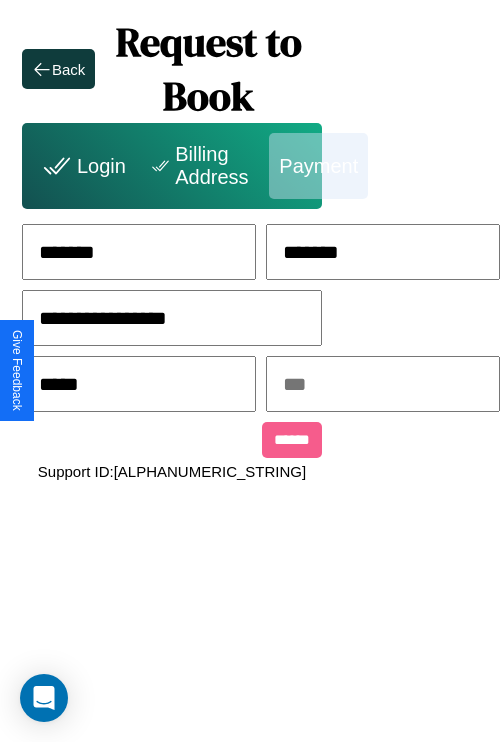 type on "*****" 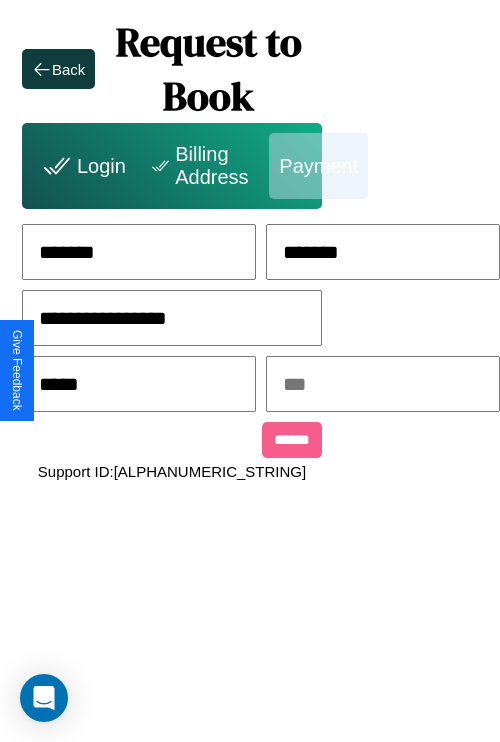 click at bounding box center (383, 384) 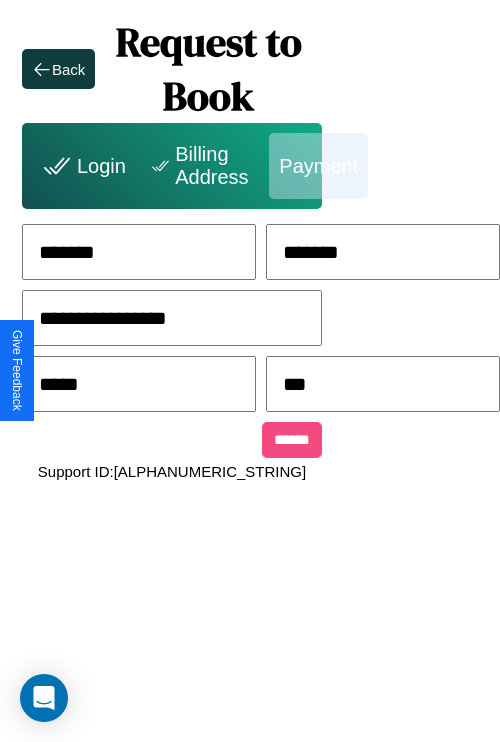 type on "***" 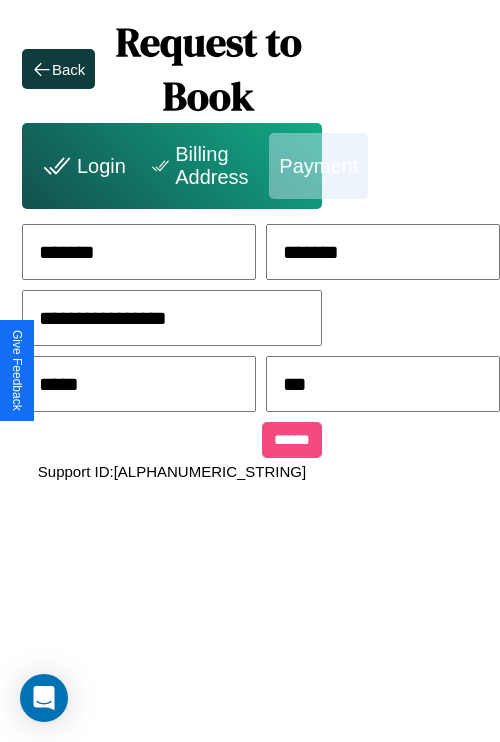 click on "******" at bounding box center [292, 440] 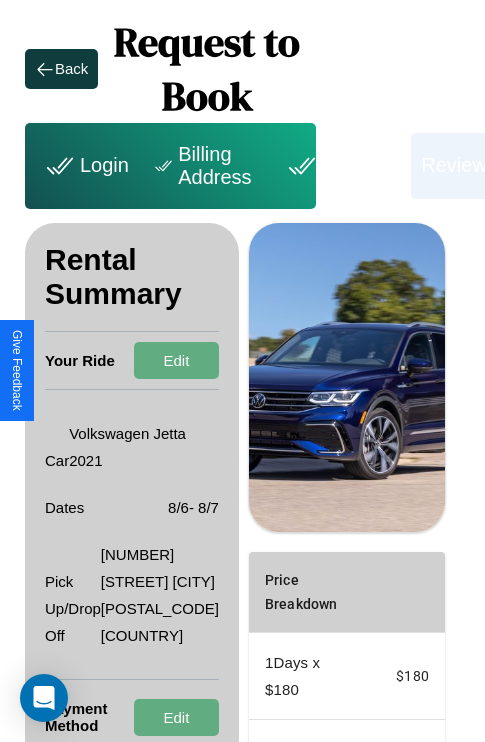 scroll, scrollTop: 355, scrollLeft: 72, axis: both 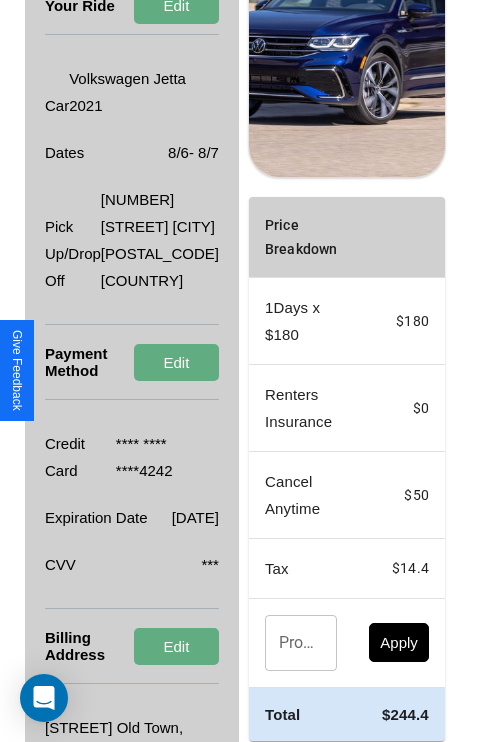 click on "Promo Code" at bounding box center [290, 643] 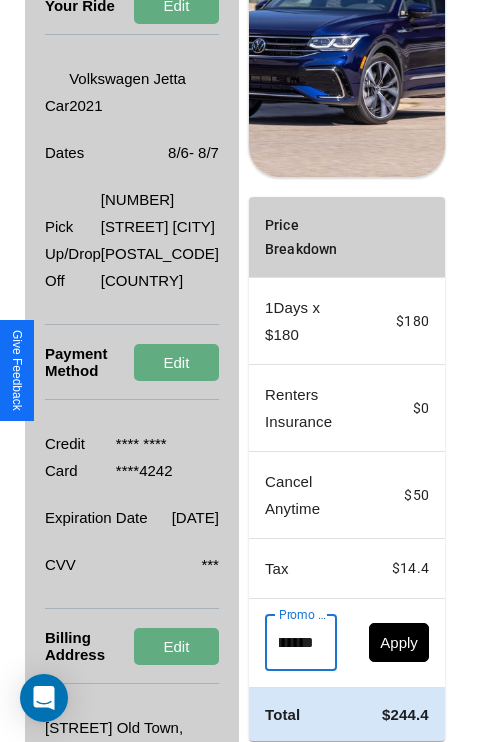scroll, scrollTop: 0, scrollLeft: 71, axis: horizontal 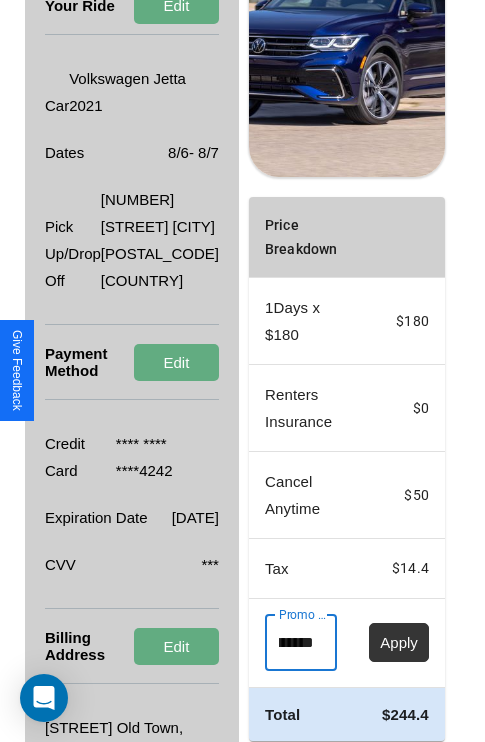 type on "**********" 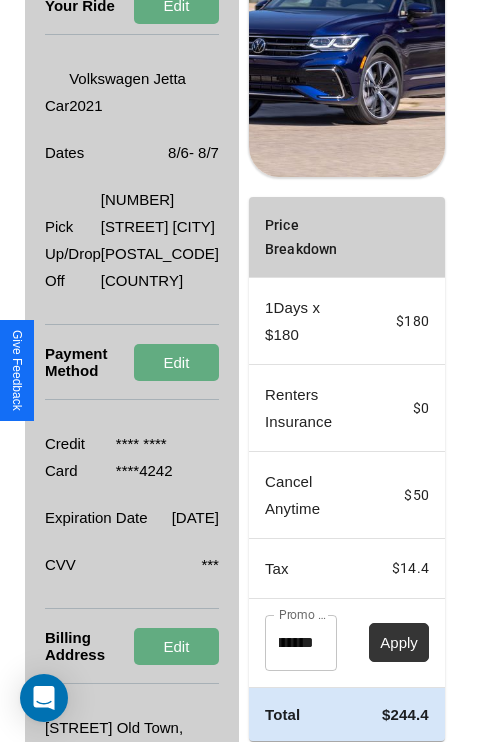 scroll, scrollTop: 0, scrollLeft: 0, axis: both 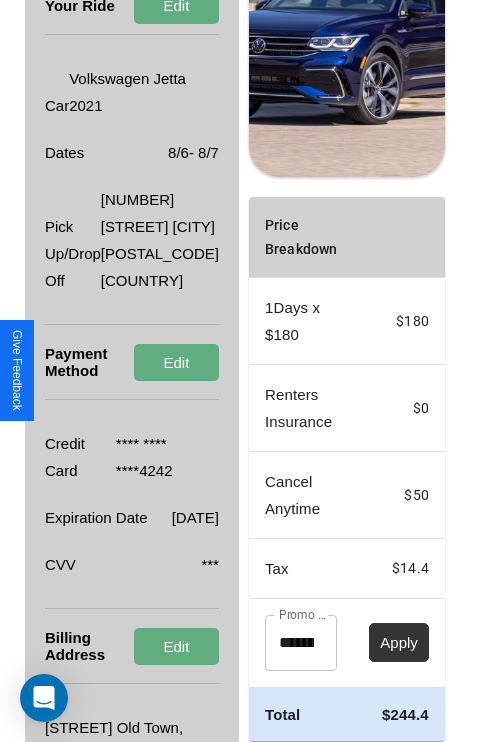 click on "Apply" at bounding box center (399, 642) 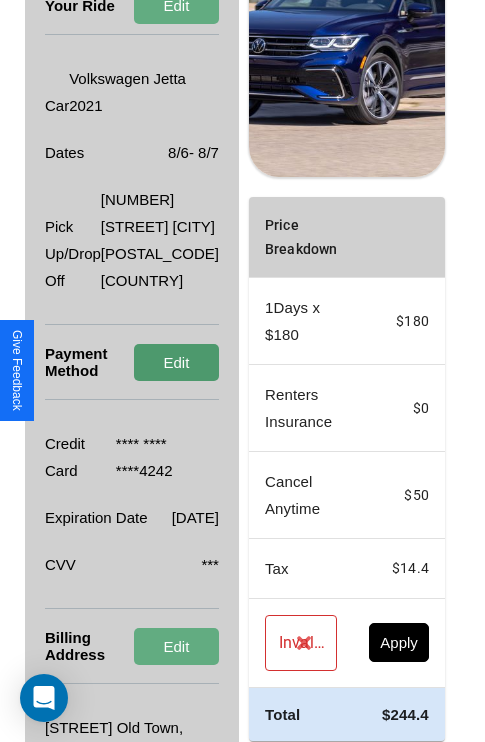click on "Edit" at bounding box center (176, 362) 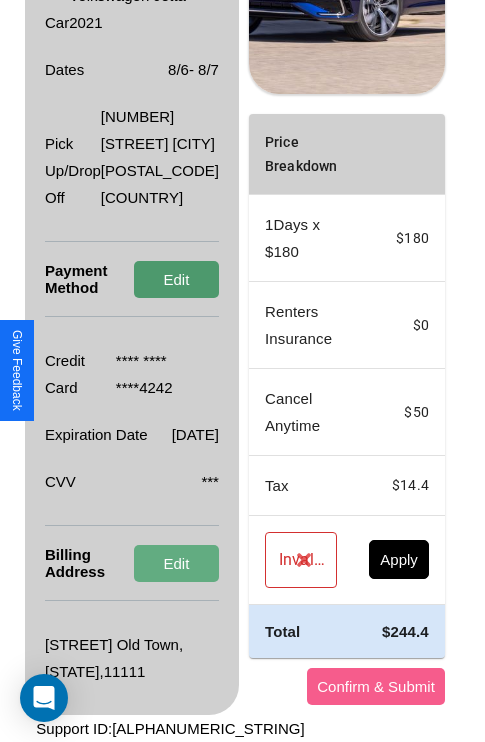 scroll, scrollTop: 509, scrollLeft: 72, axis: both 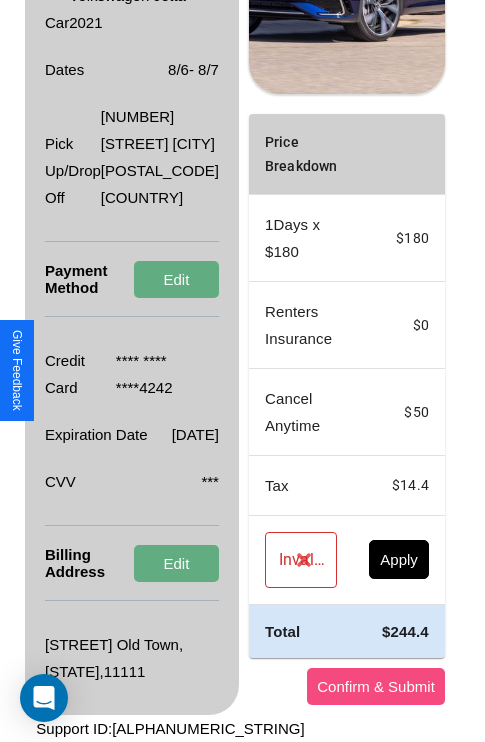 click on "Confirm & Submit" at bounding box center (376, 686) 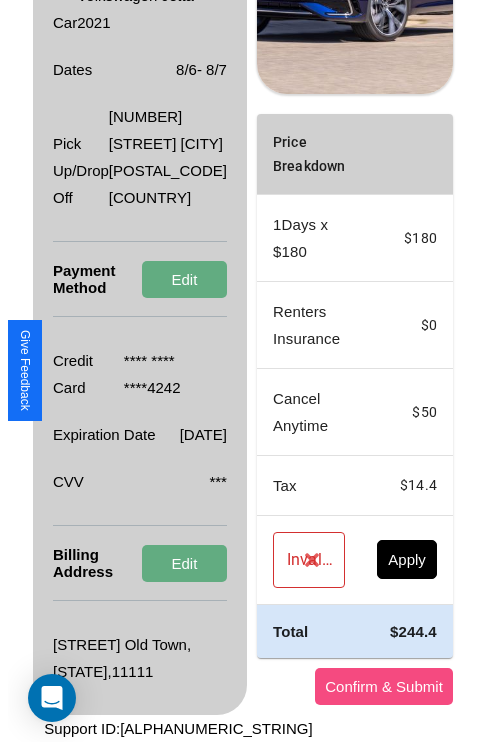 scroll, scrollTop: 0, scrollLeft: 72, axis: horizontal 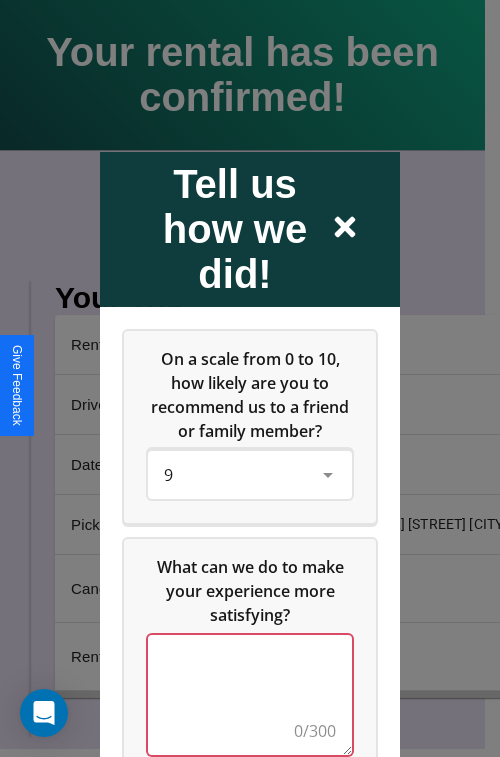 click at bounding box center [250, 694] 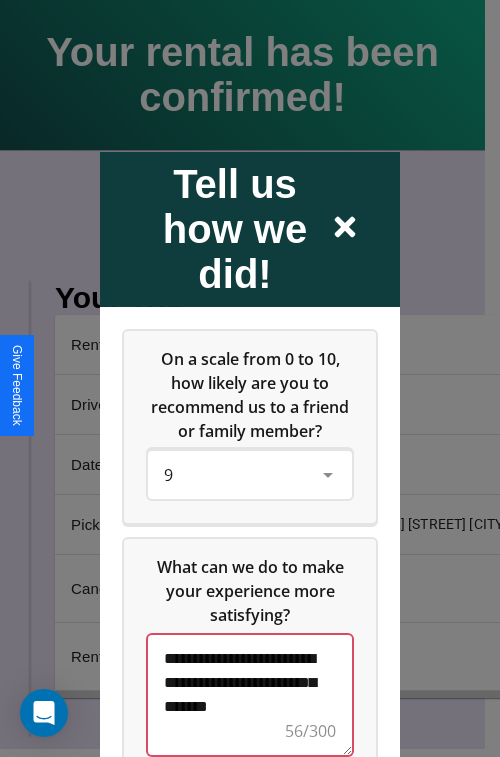 scroll, scrollTop: 5, scrollLeft: 0, axis: vertical 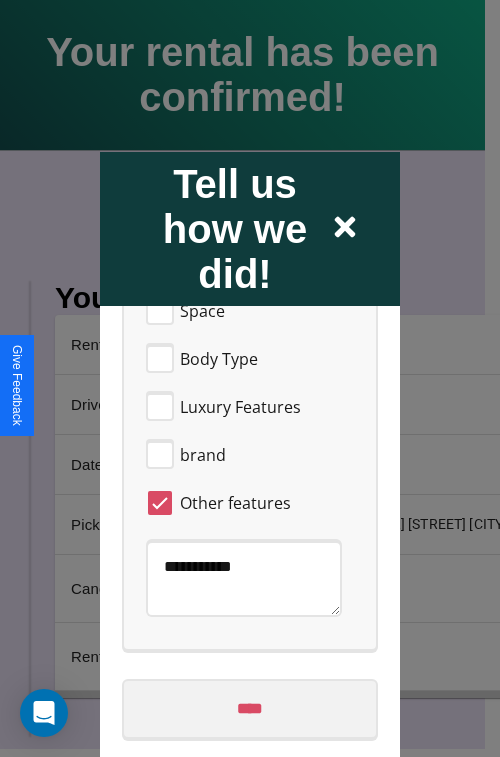type on "**********" 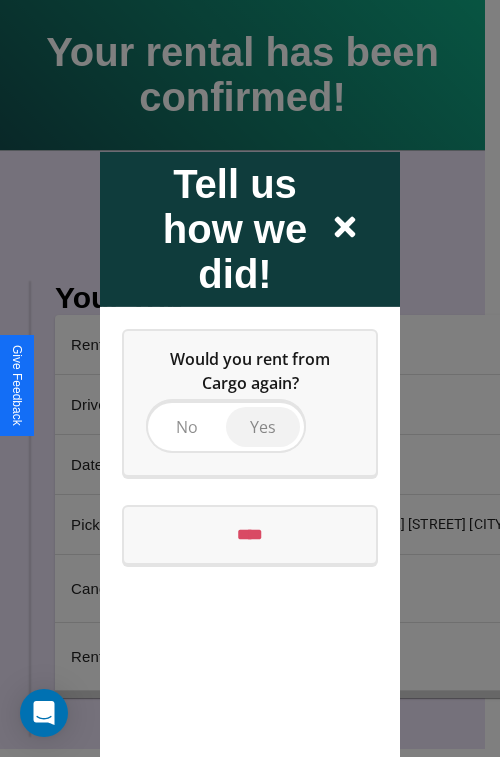 click on "Yes" at bounding box center (263, 426) 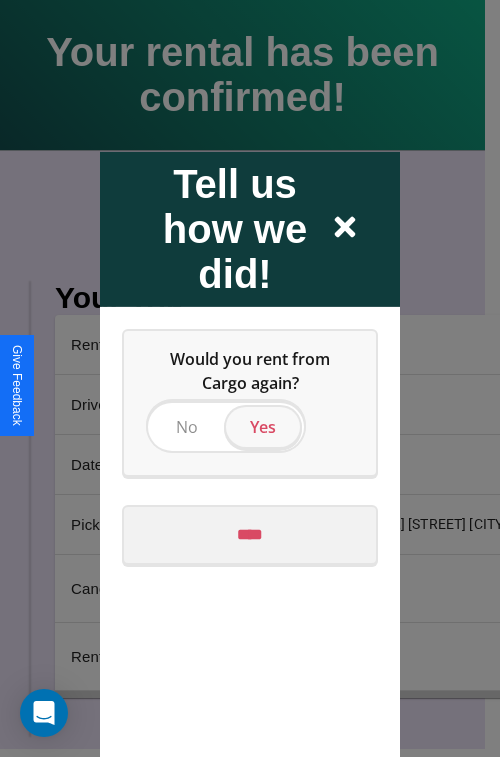 click on "****" at bounding box center [250, 534] 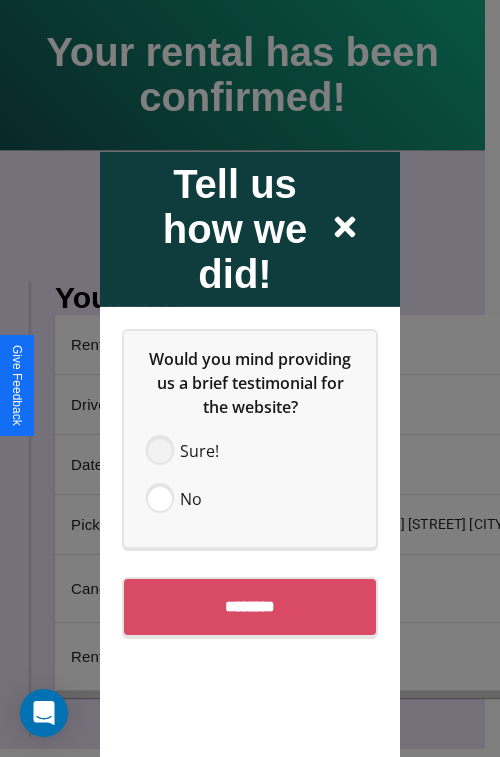 click at bounding box center (160, 450) 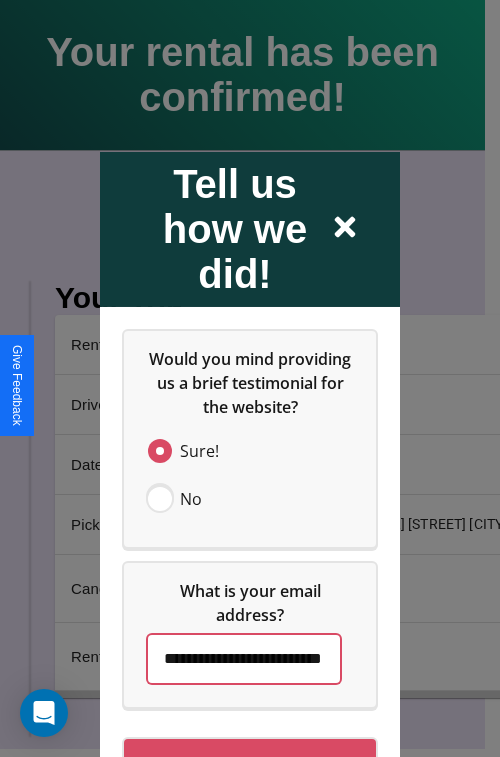 scroll, scrollTop: 0, scrollLeft: 58, axis: horizontal 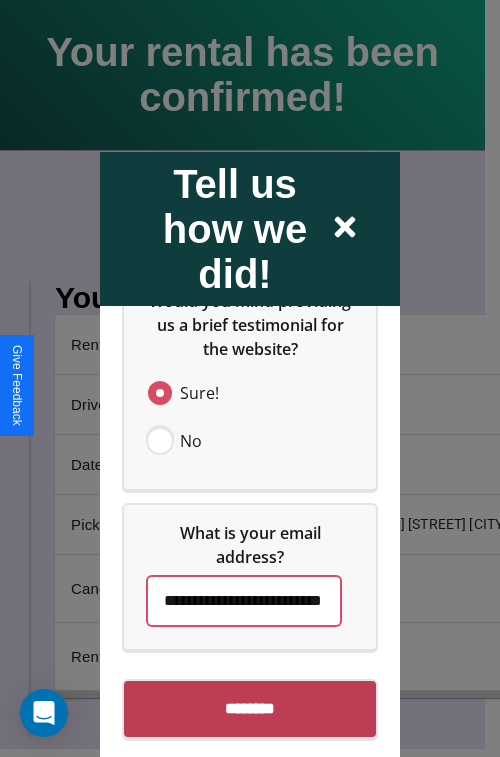 type on "**********" 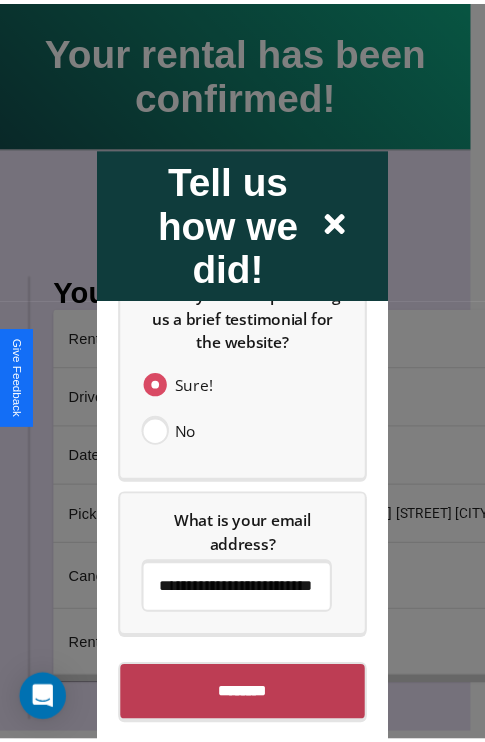 scroll, scrollTop: 0, scrollLeft: 0, axis: both 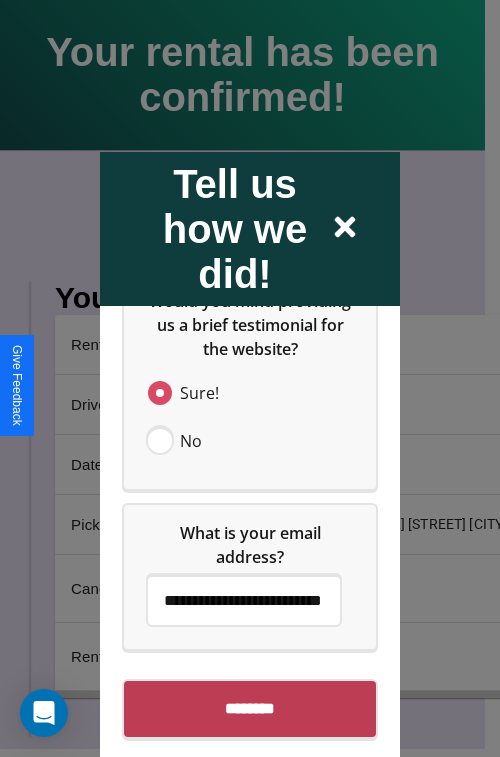 click on "********" at bounding box center (250, 708) 